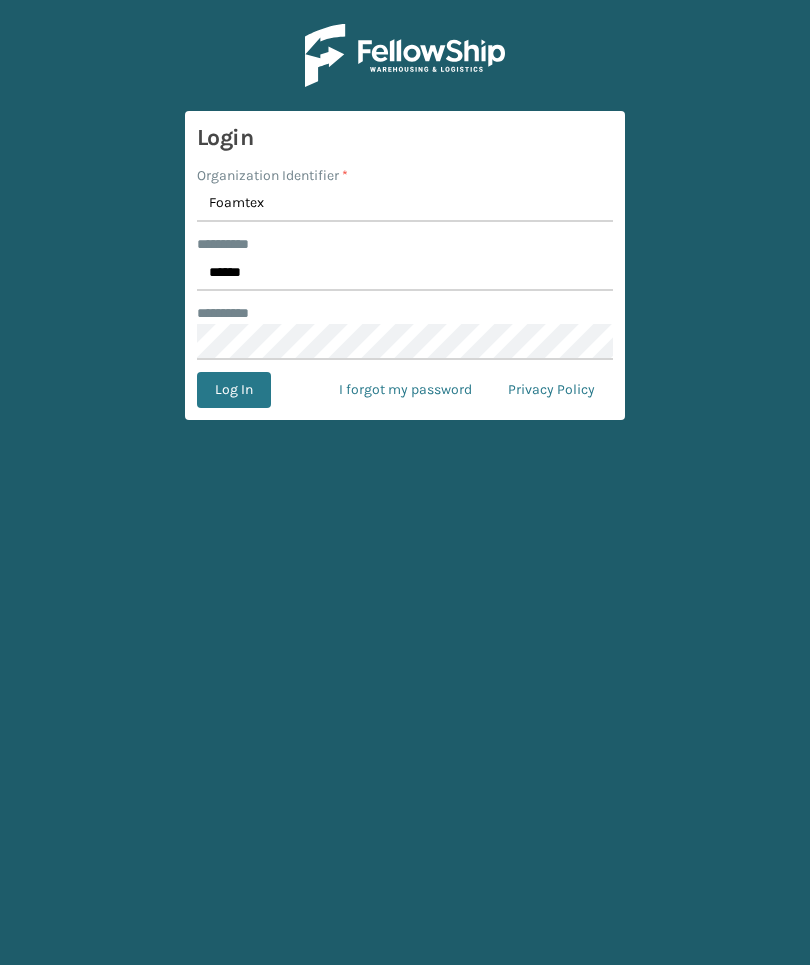 scroll, scrollTop: 0, scrollLeft: 0, axis: both 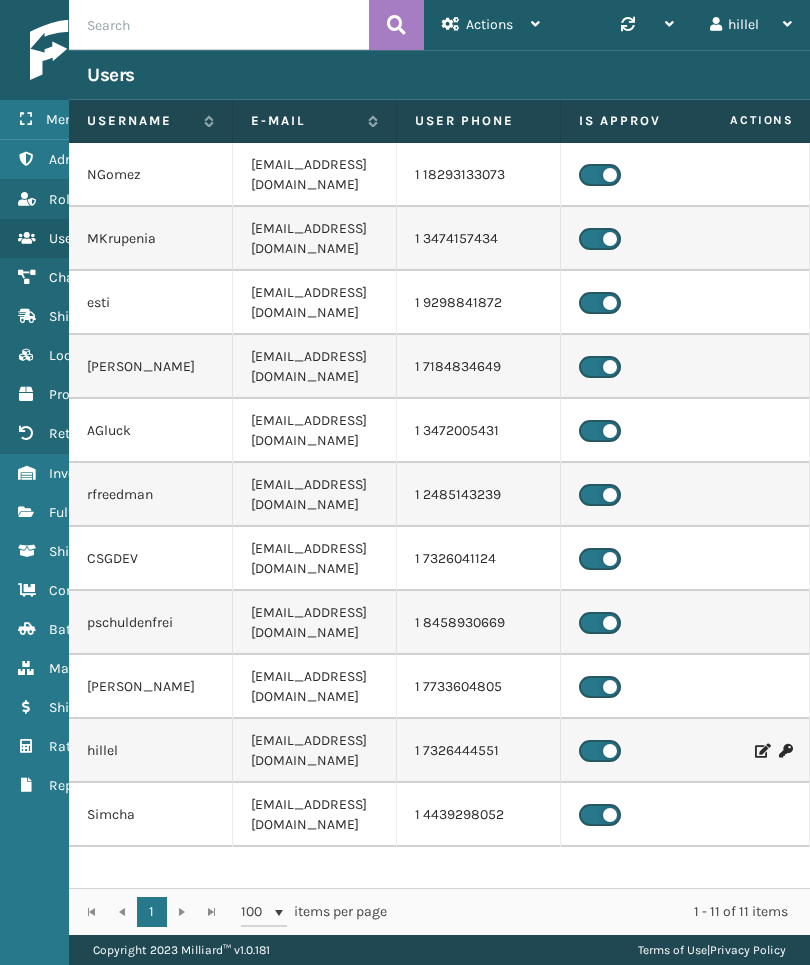 click on "Fulfillment Orders" at bounding box center (124, 512) 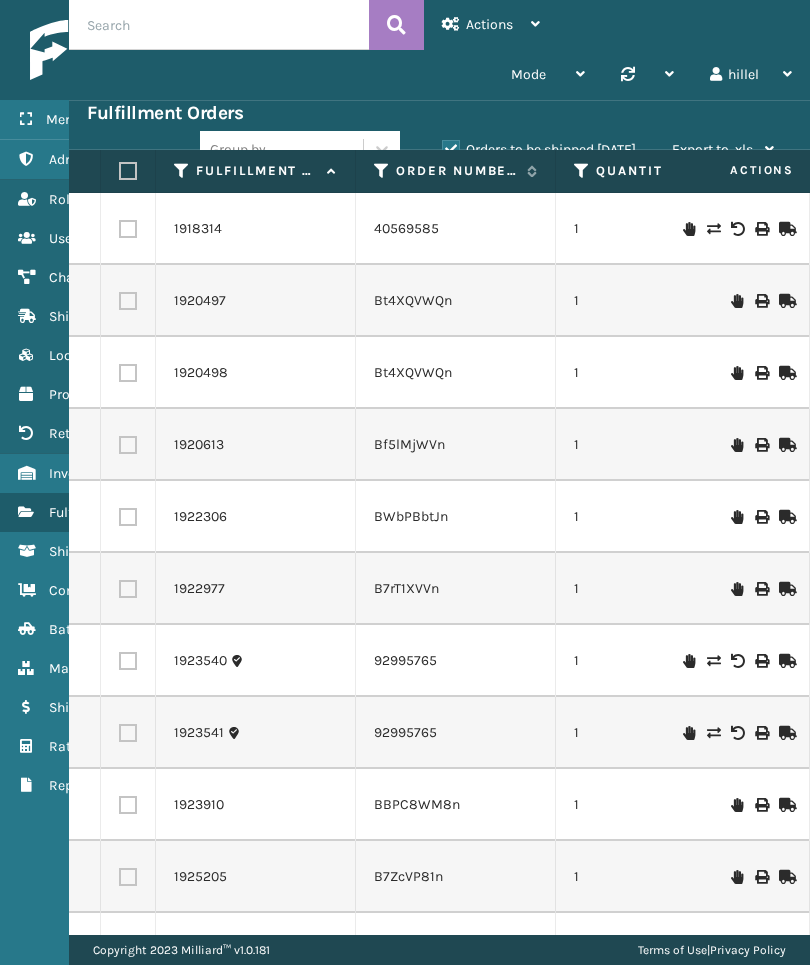 click on "1923910" at bounding box center (256, 805) 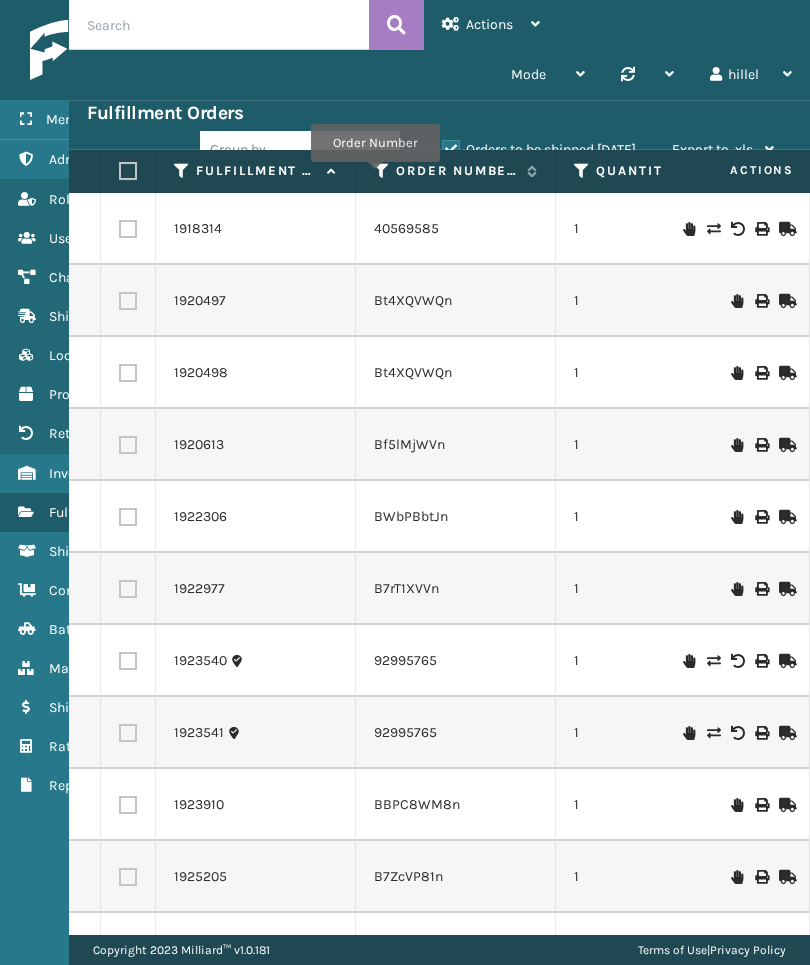 click at bounding box center [382, 171] 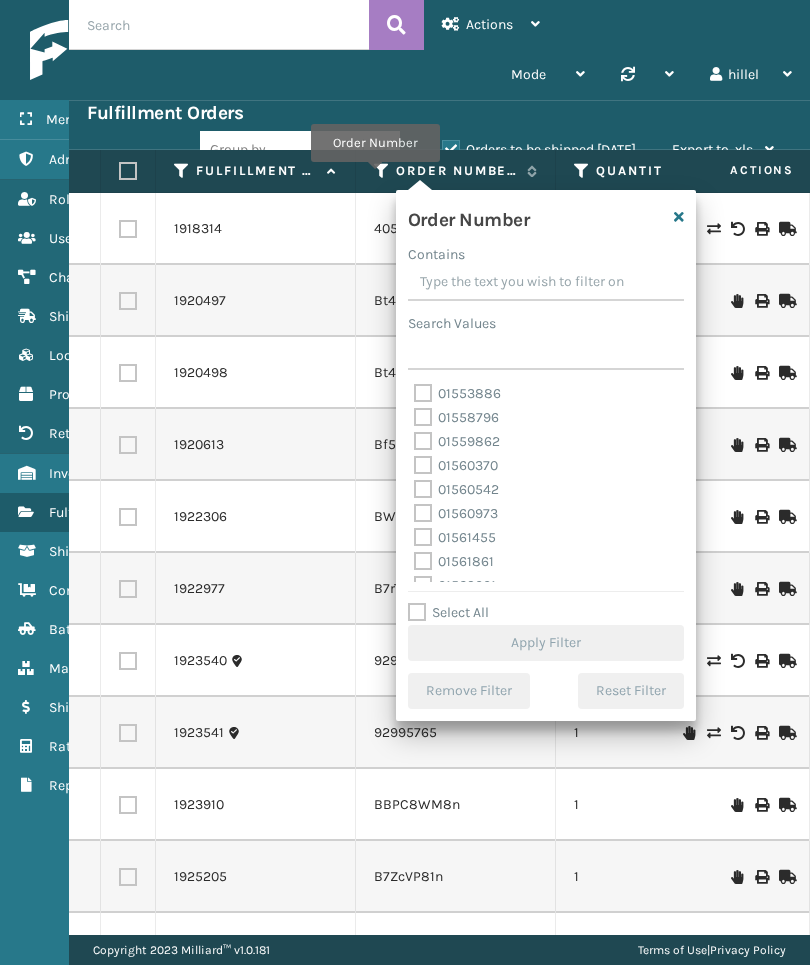 click on "Search Values" at bounding box center [546, 352] 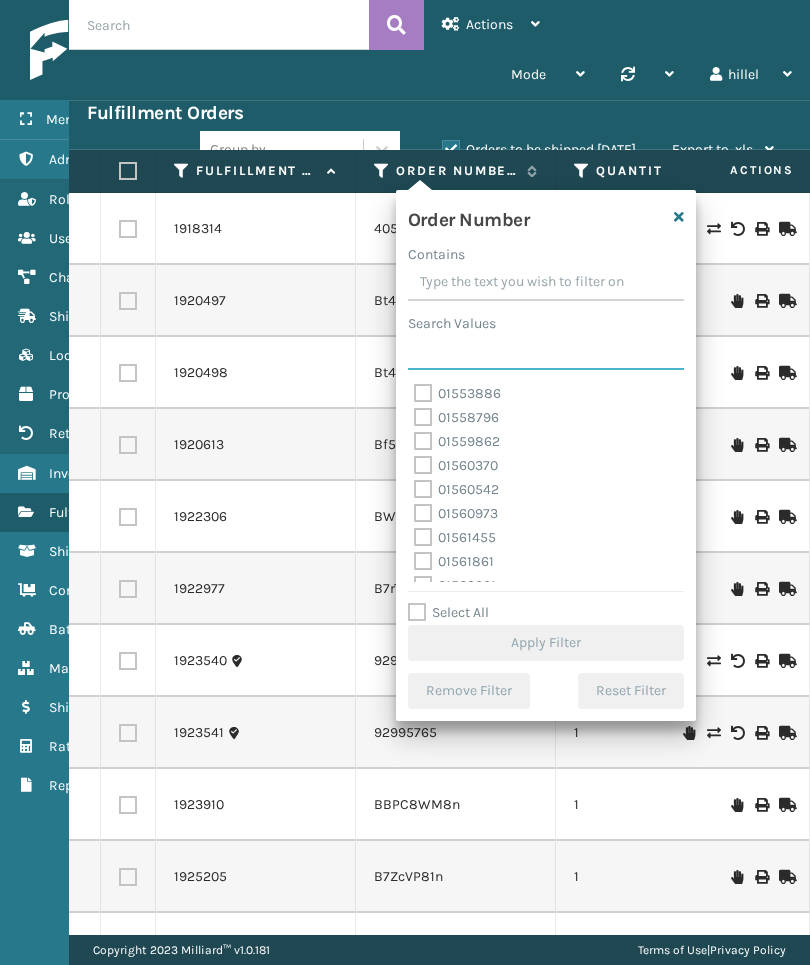paste on "92648443" 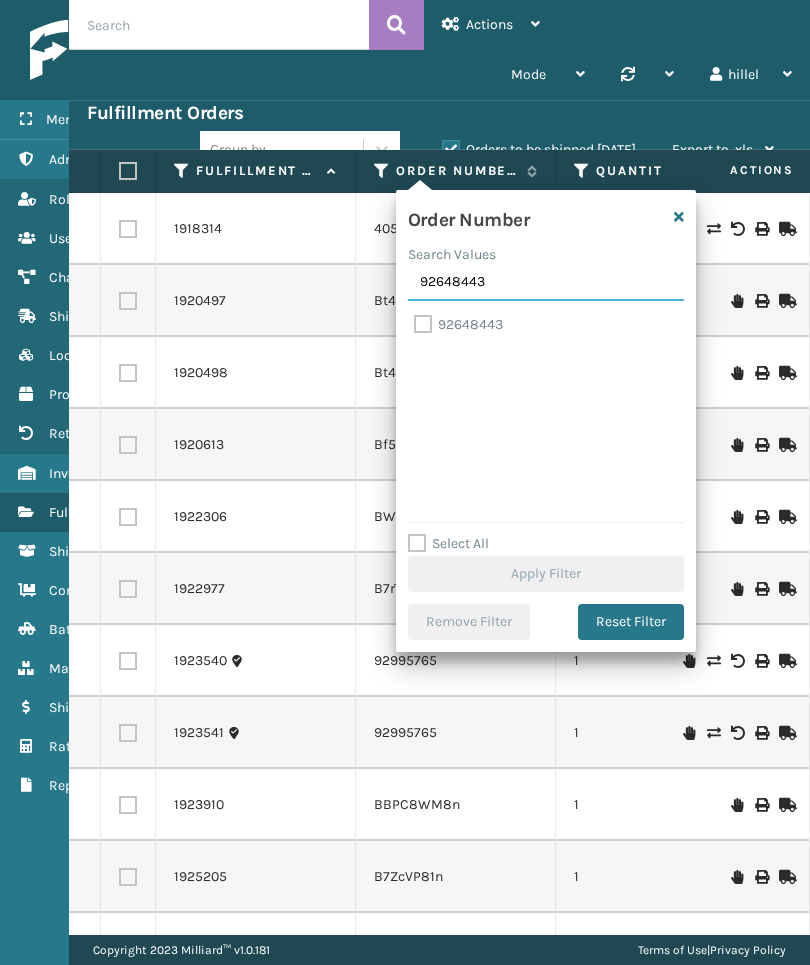 type on "92648443" 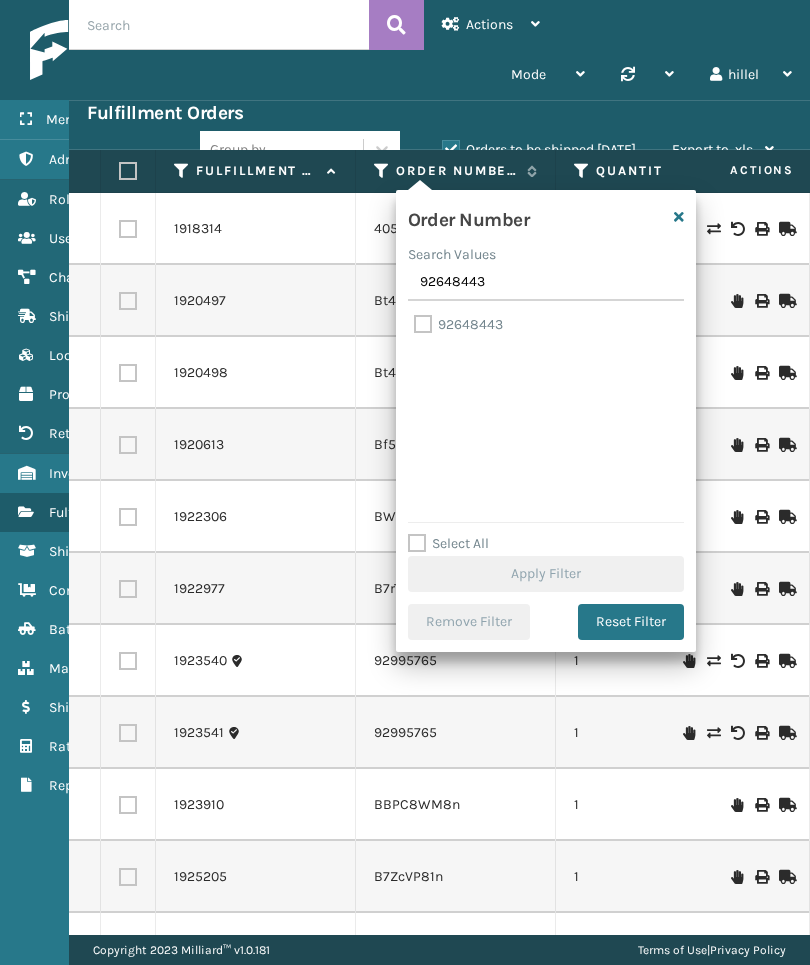 click on "92648443" at bounding box center (458, 324) 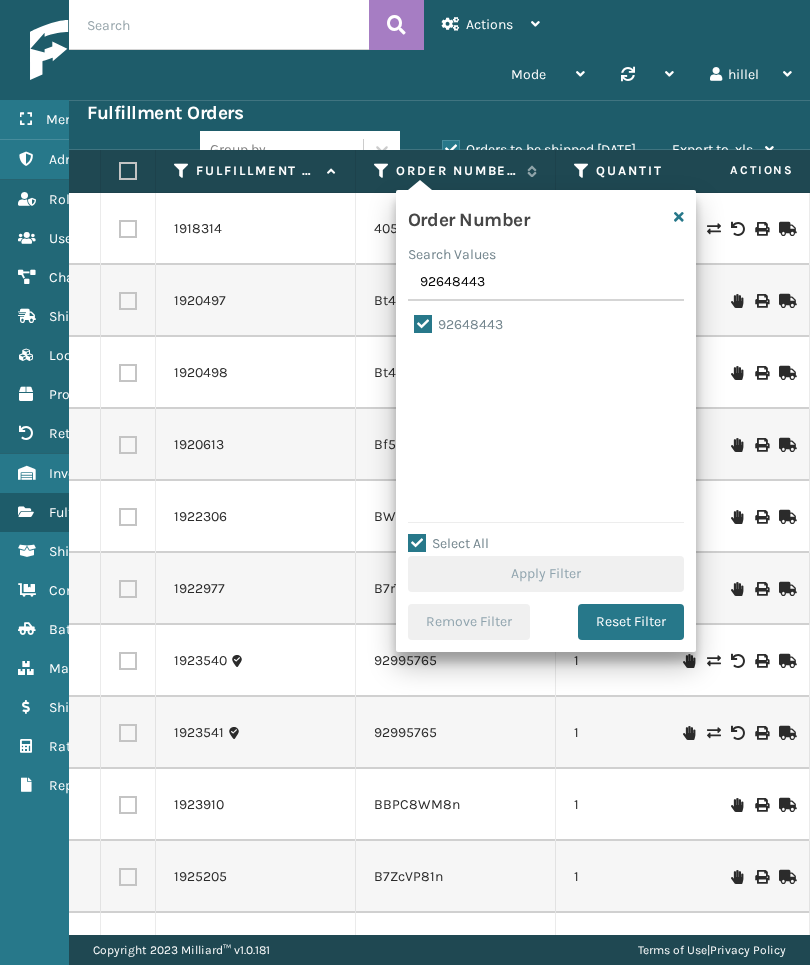 checkbox on "true" 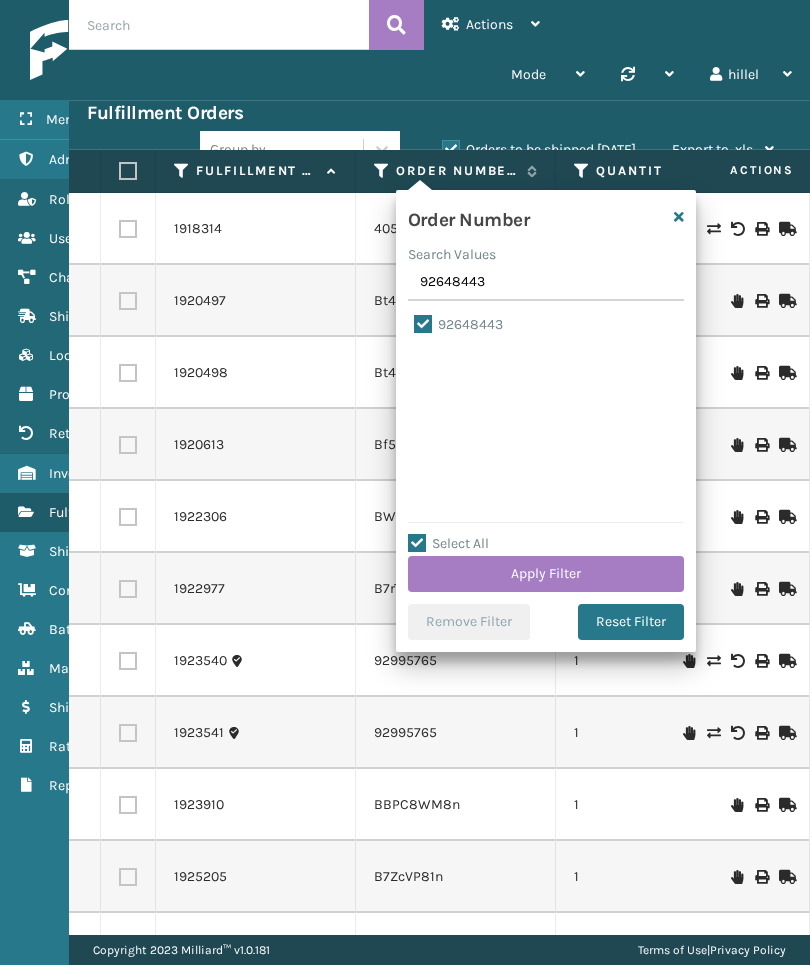 click on "Apply Filter" at bounding box center [546, 574] 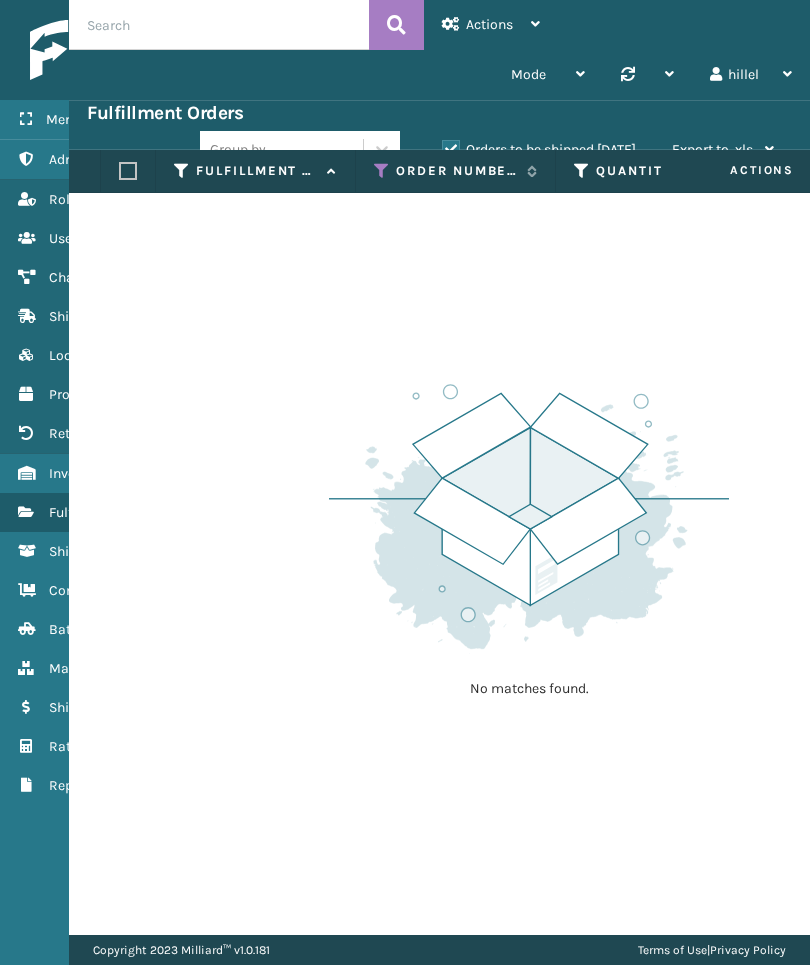 click on "Orders to be shipped [DATE]" at bounding box center (539, 149) 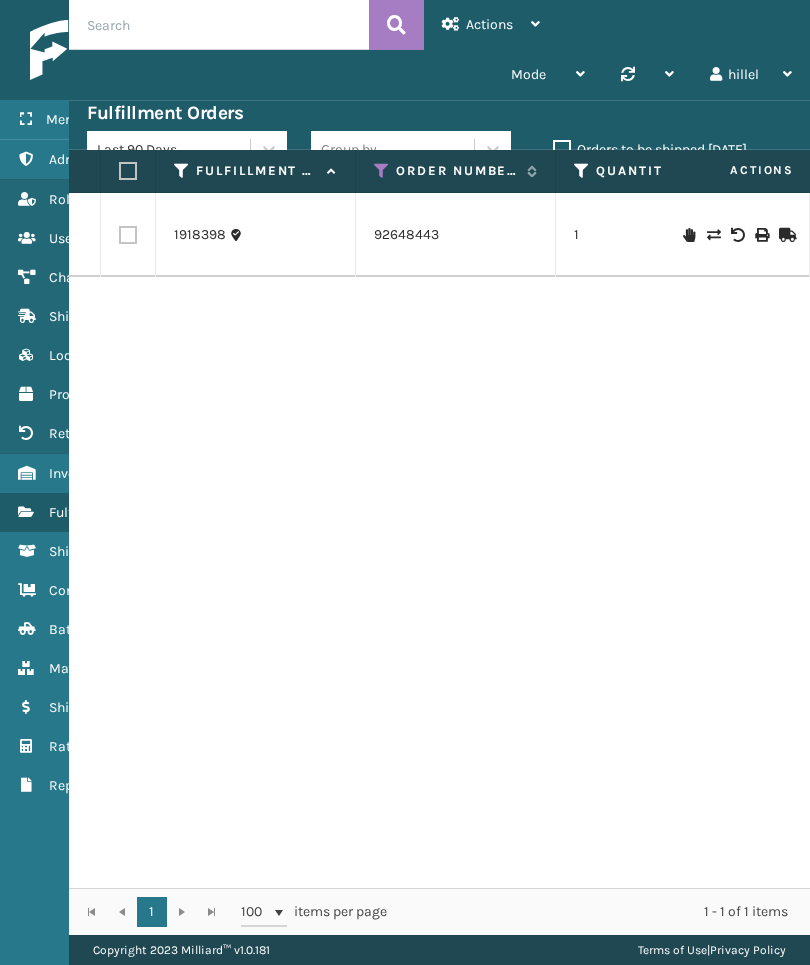 scroll, scrollTop: 0, scrollLeft: 233, axis: horizontal 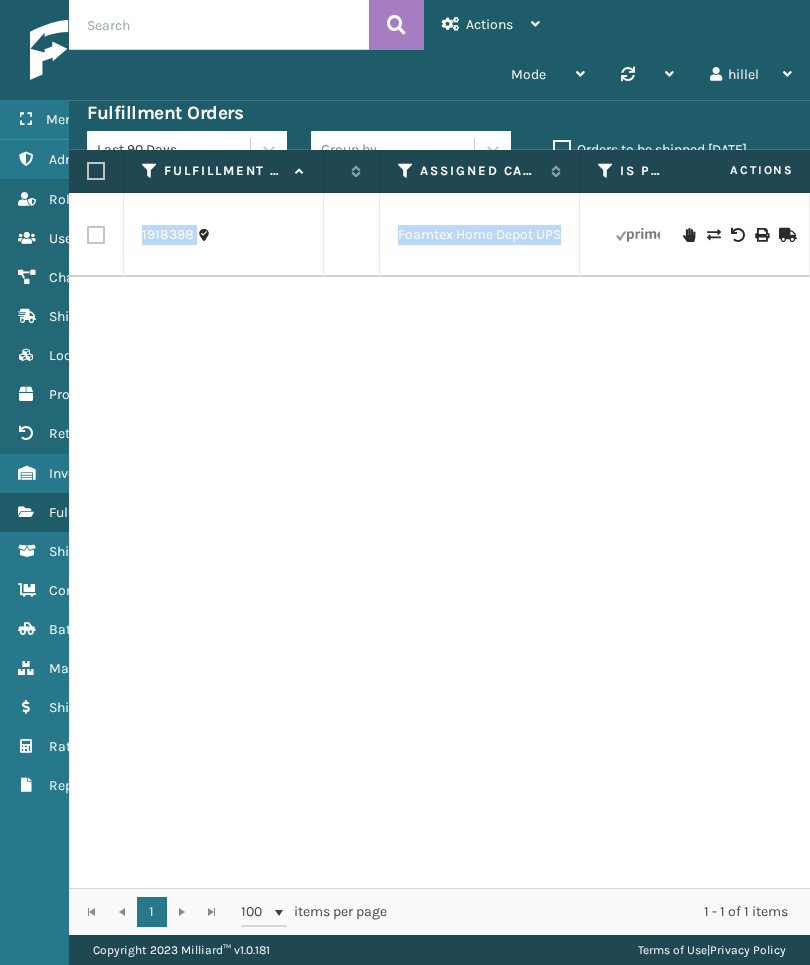 click on "1918398" at bounding box center [168, 235] 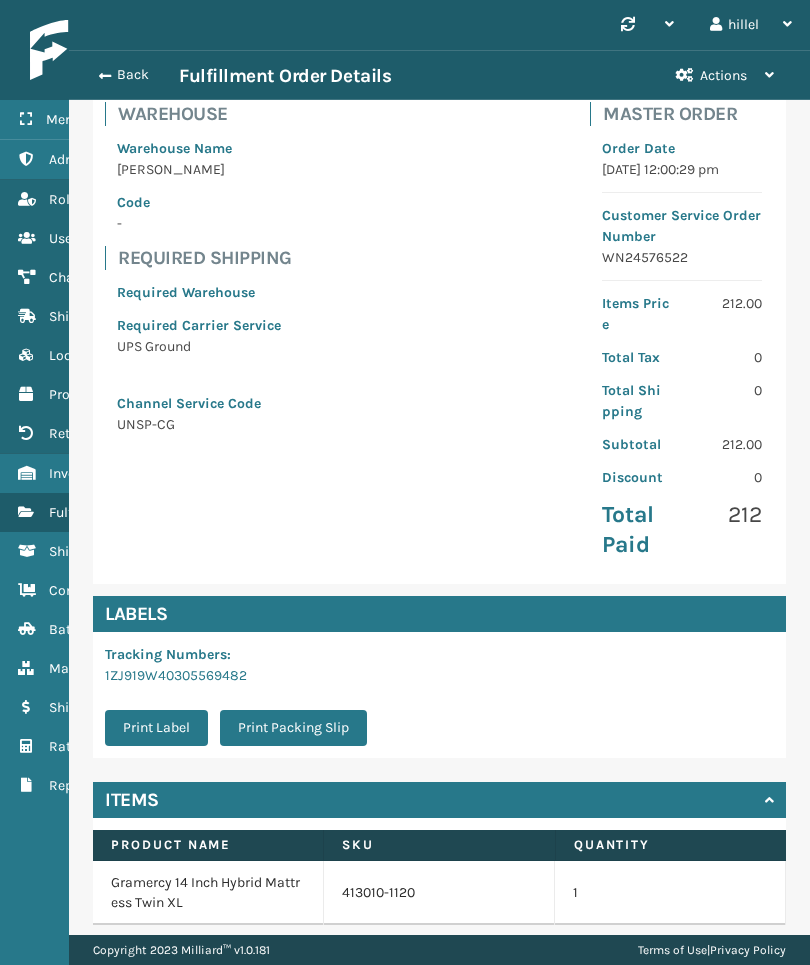 click at bounding box center [769, 967] 